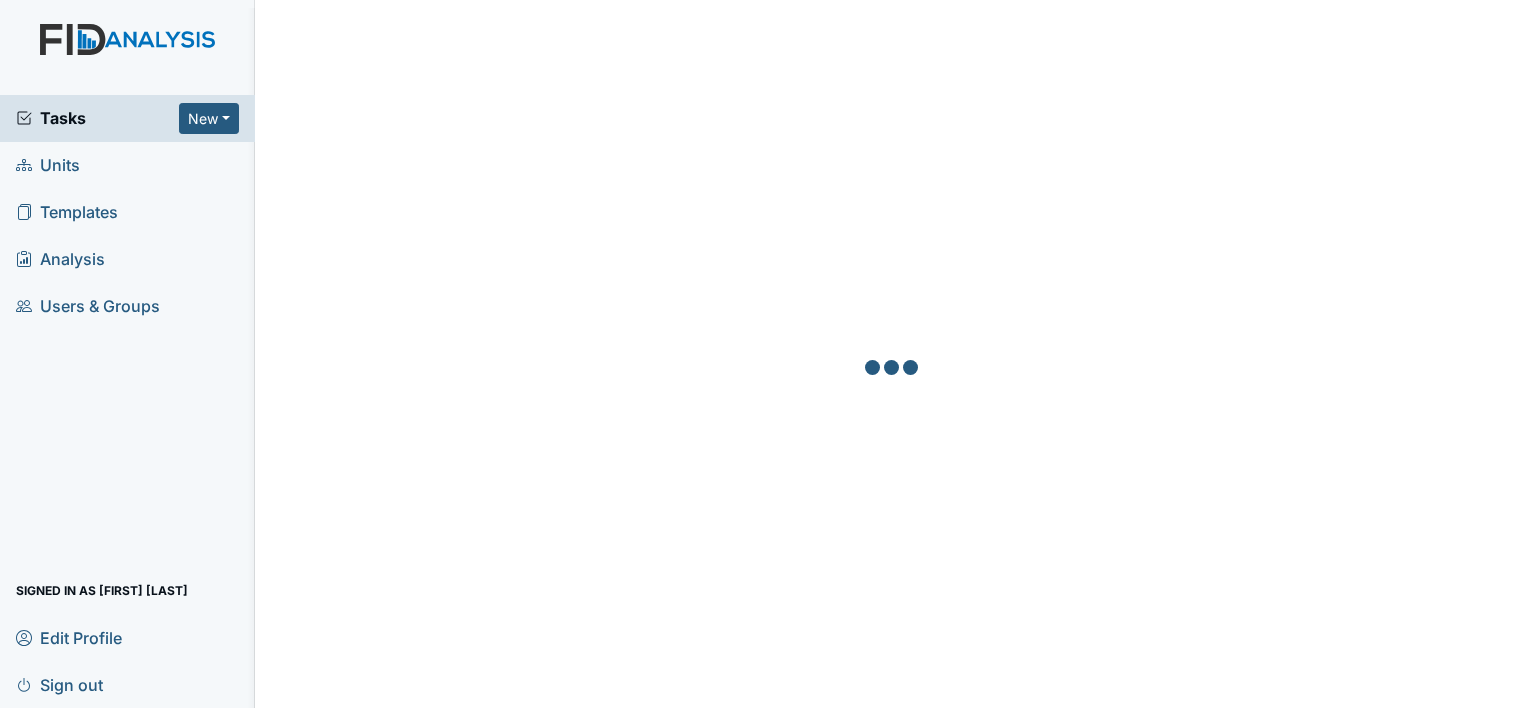 scroll, scrollTop: 0, scrollLeft: 0, axis: both 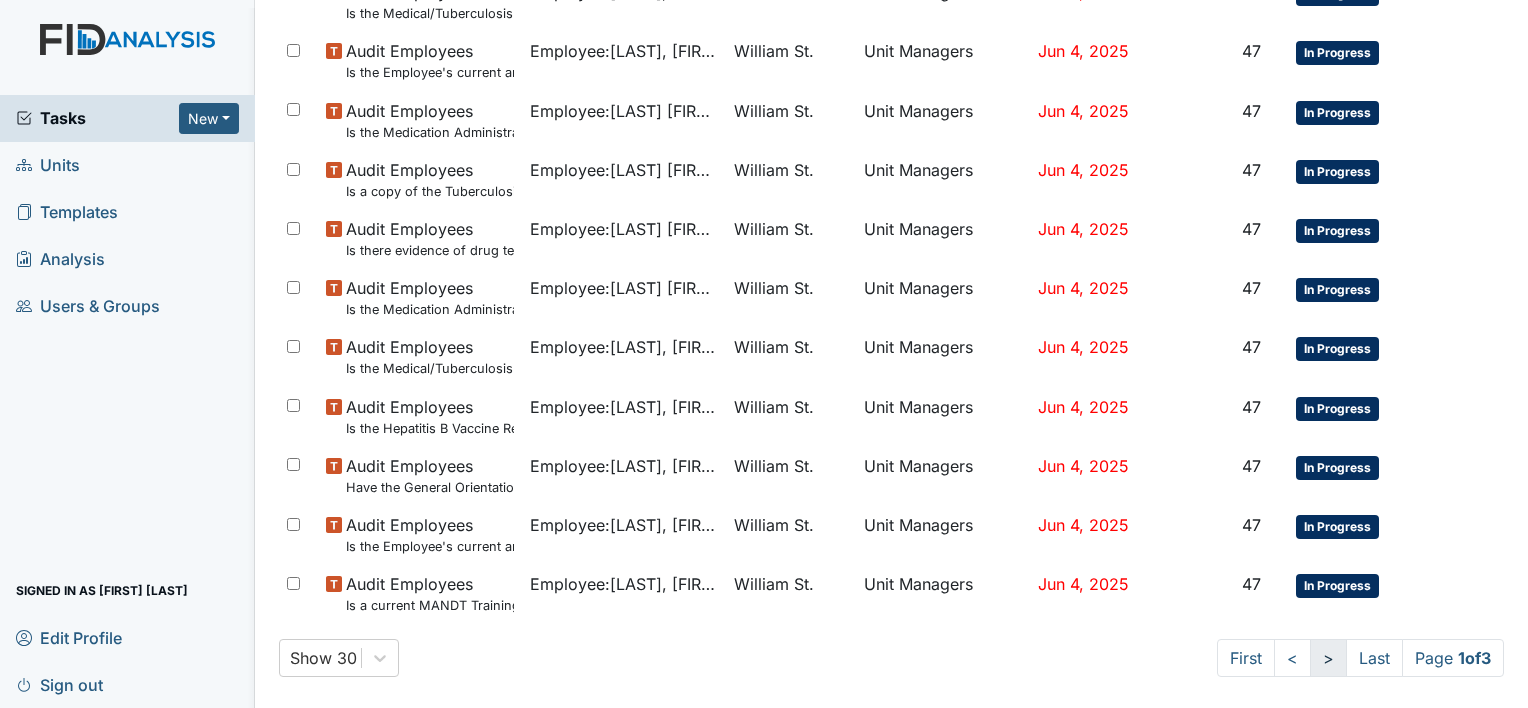 click on ">" at bounding box center (1246, 658) 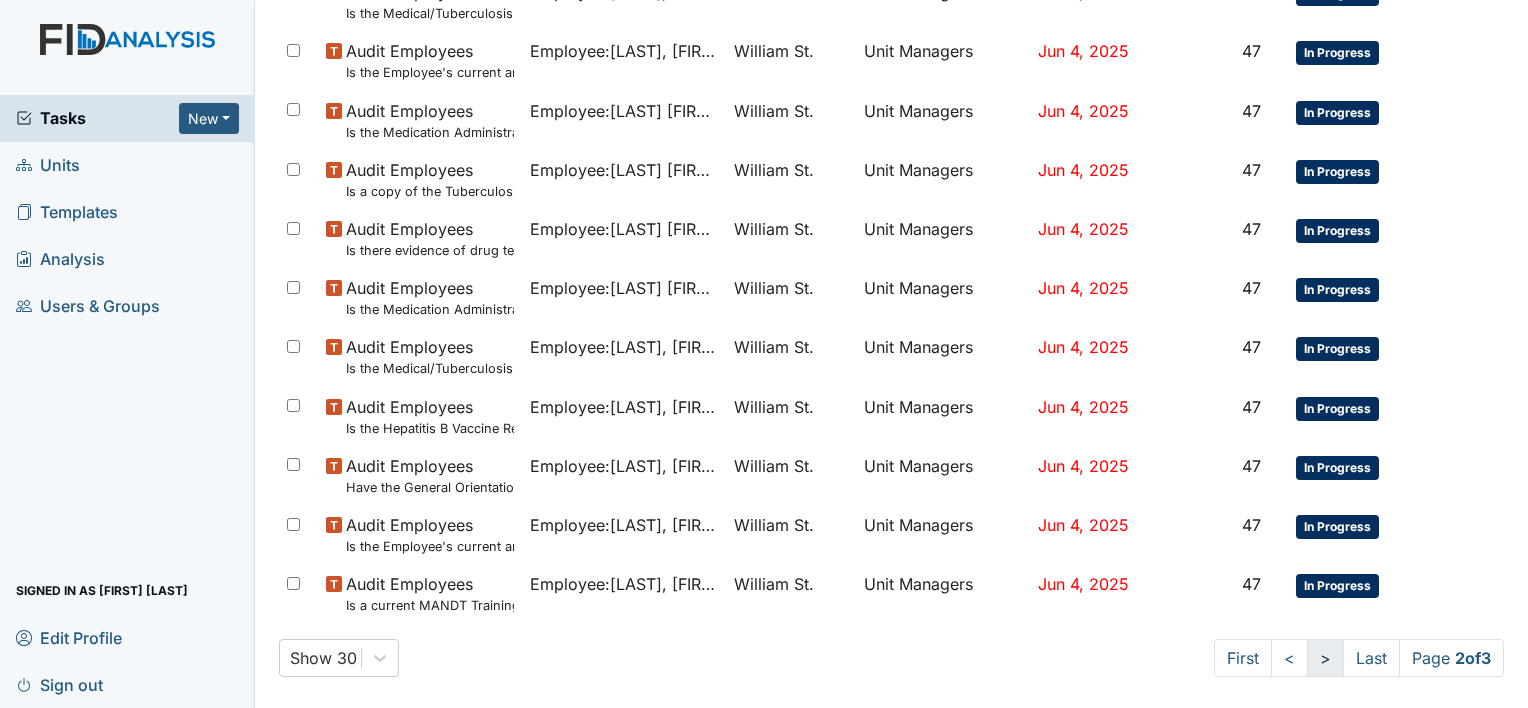 scroll, scrollTop: 1302, scrollLeft: 0, axis: vertical 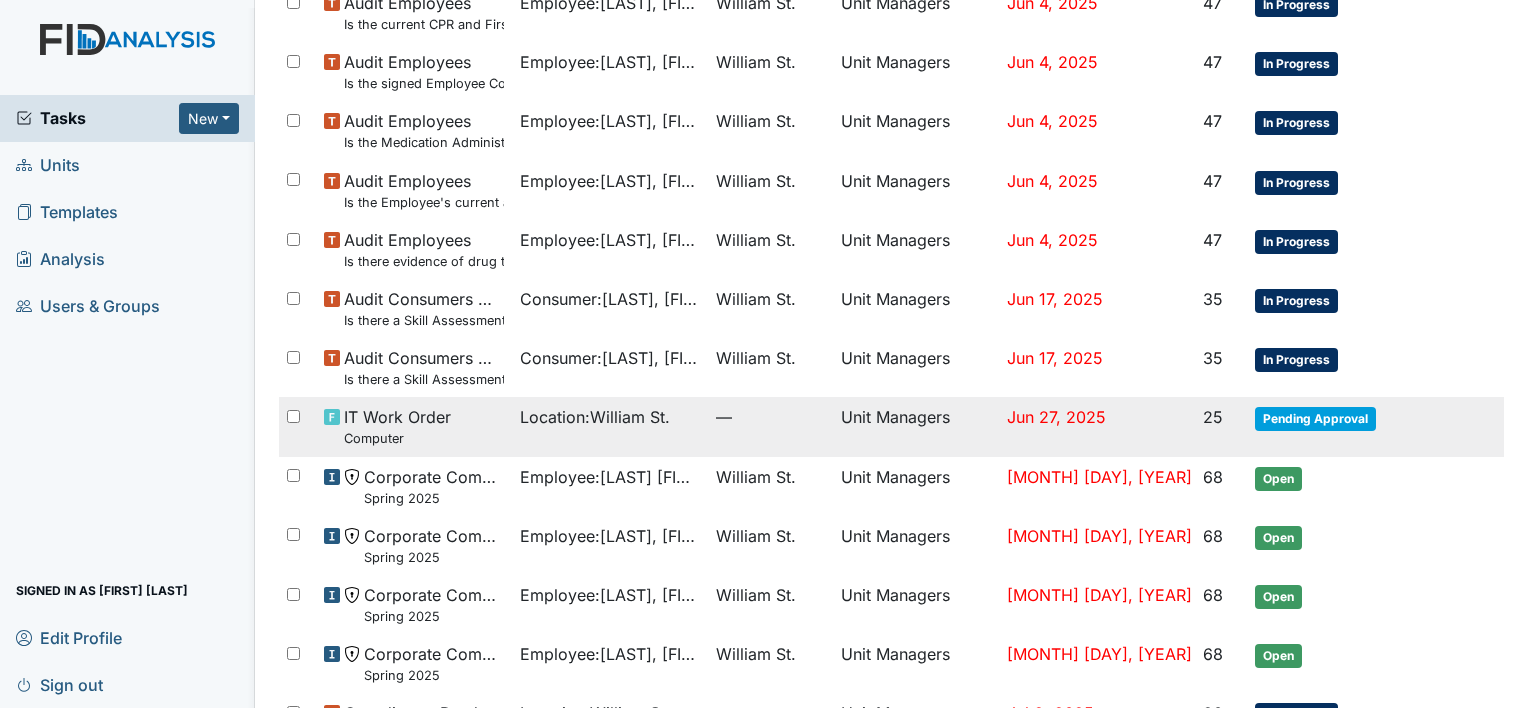 click on "Jun 27, 2025" at bounding box center (1052, 3) 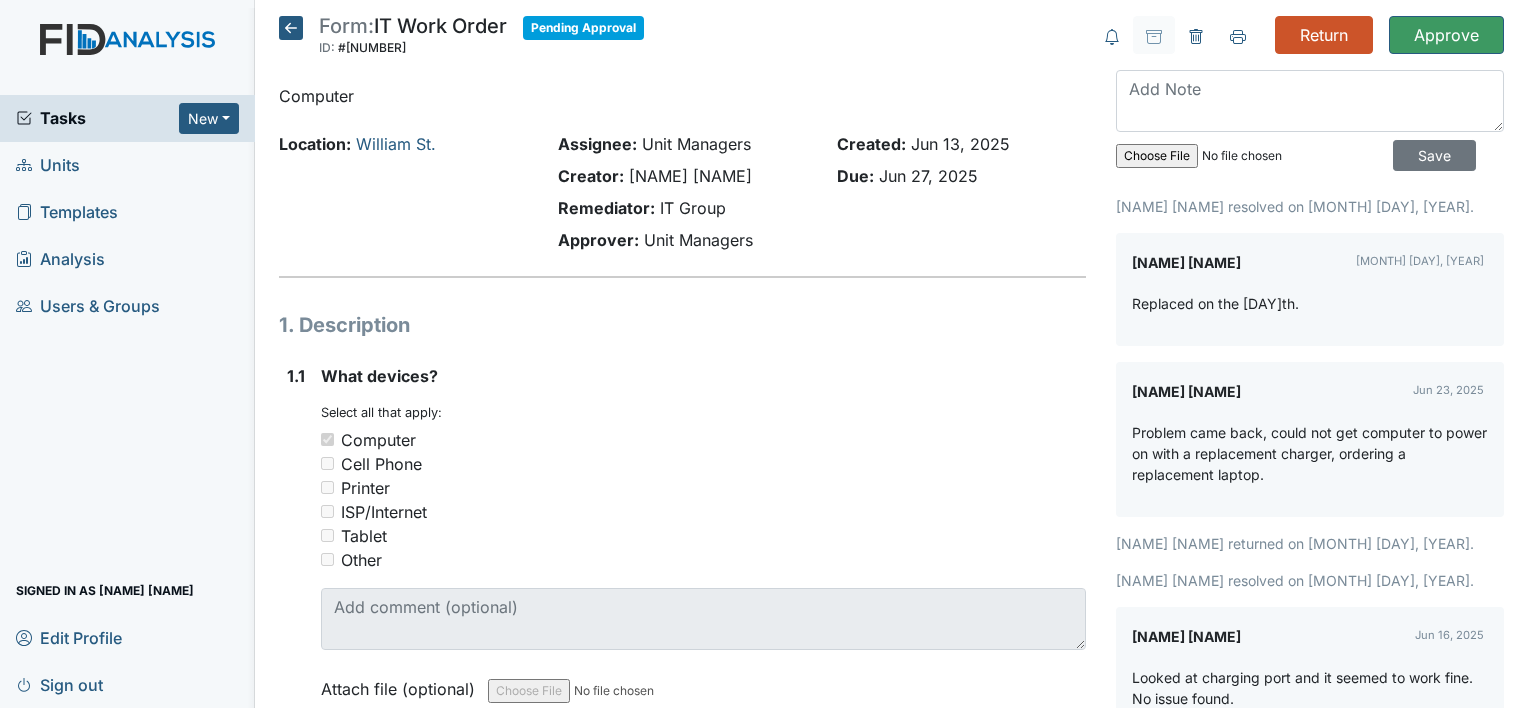 scroll, scrollTop: 0, scrollLeft: 0, axis: both 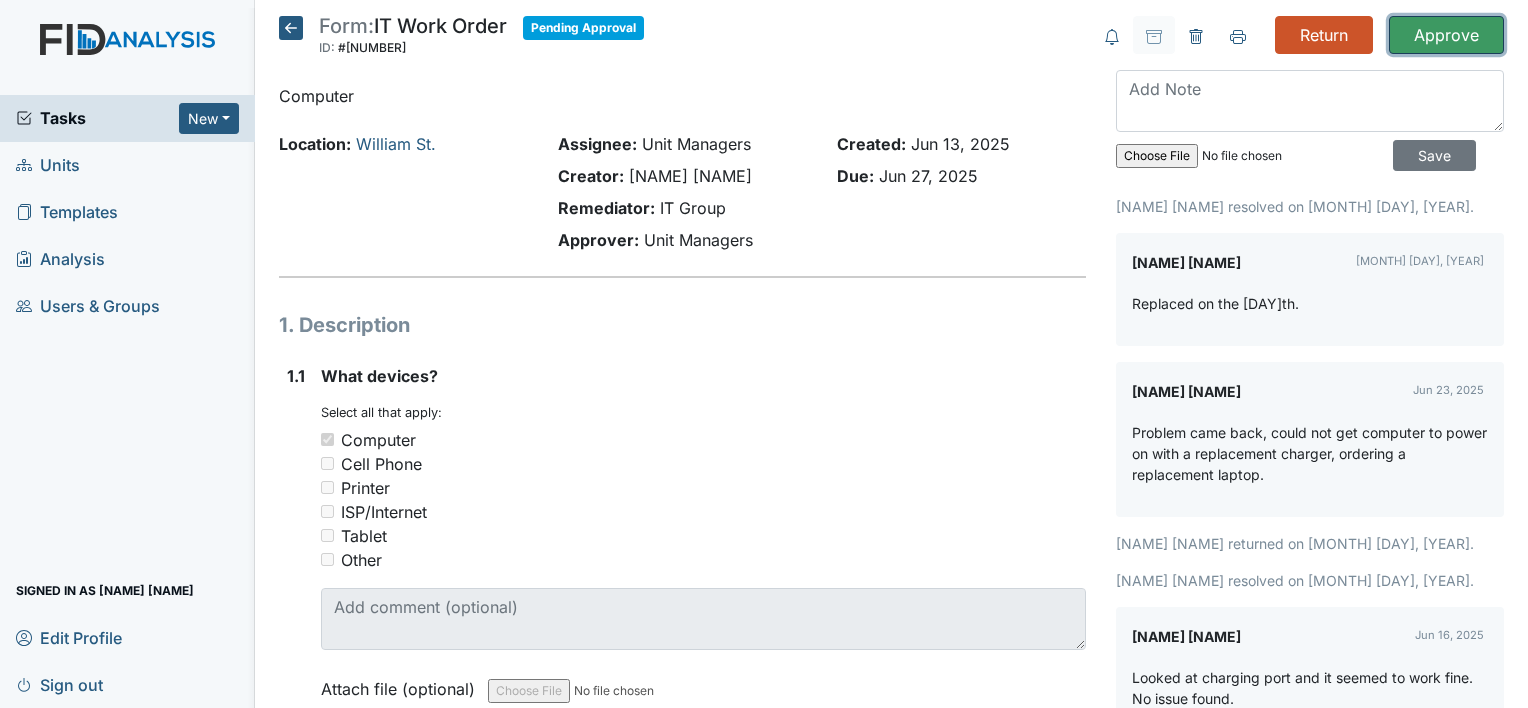 click on "Approve" at bounding box center [1446, 35] 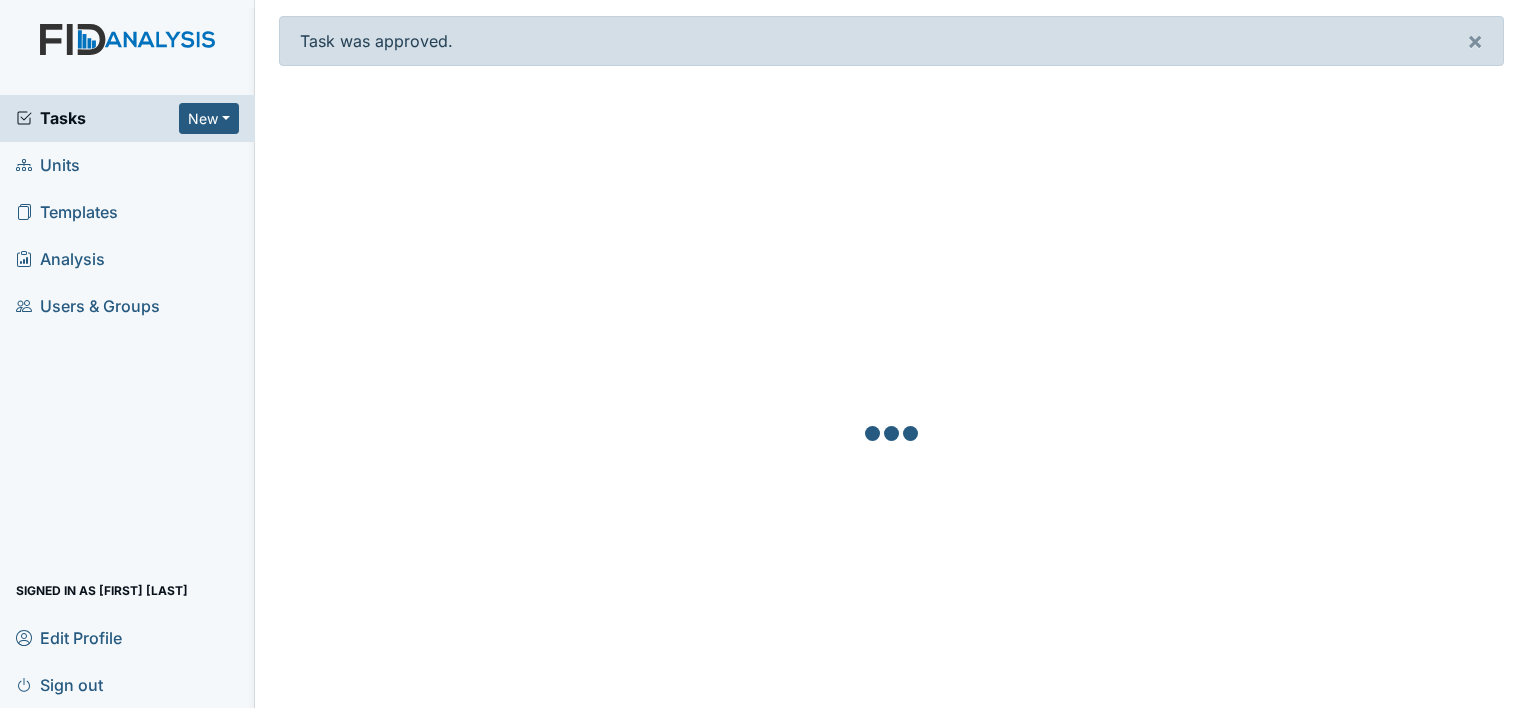 scroll, scrollTop: 0, scrollLeft: 0, axis: both 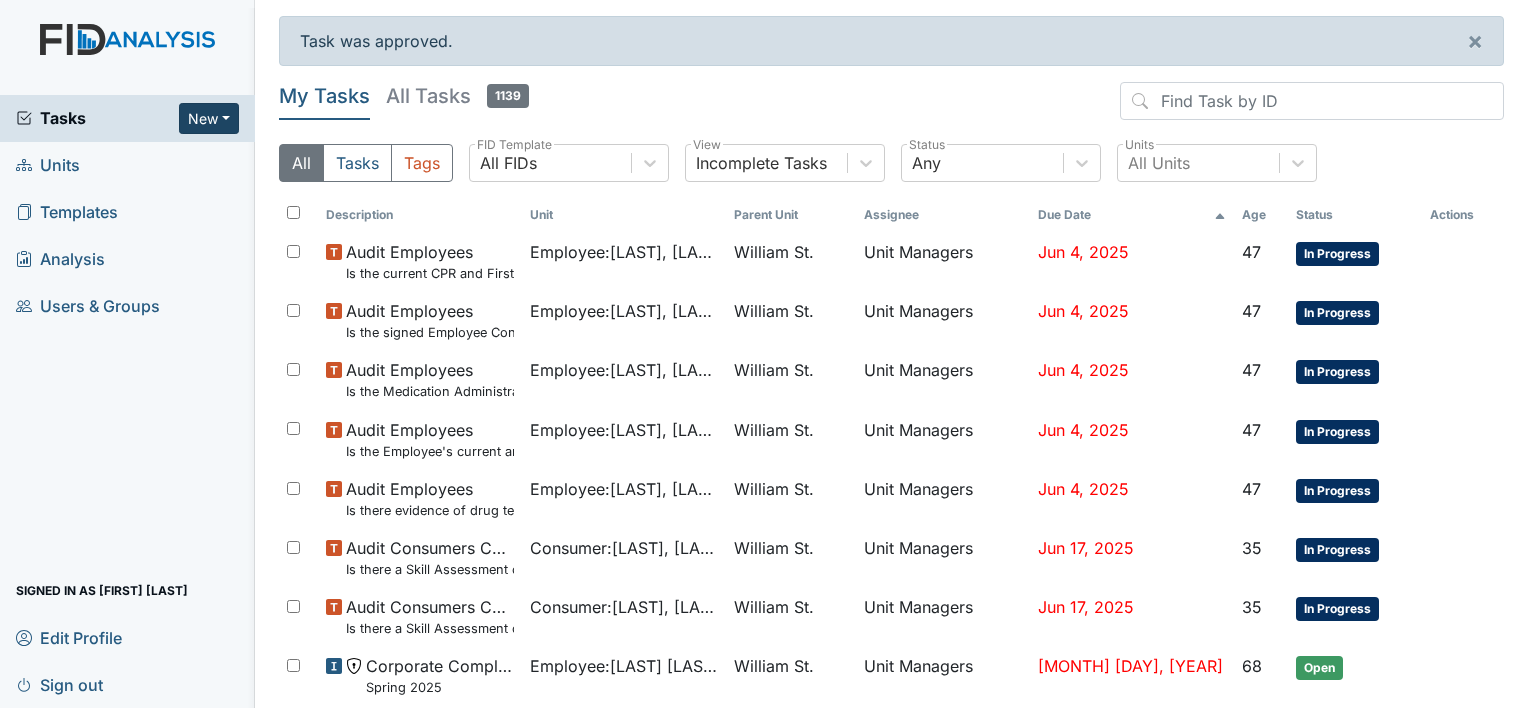 click on "New" at bounding box center [209, 118] 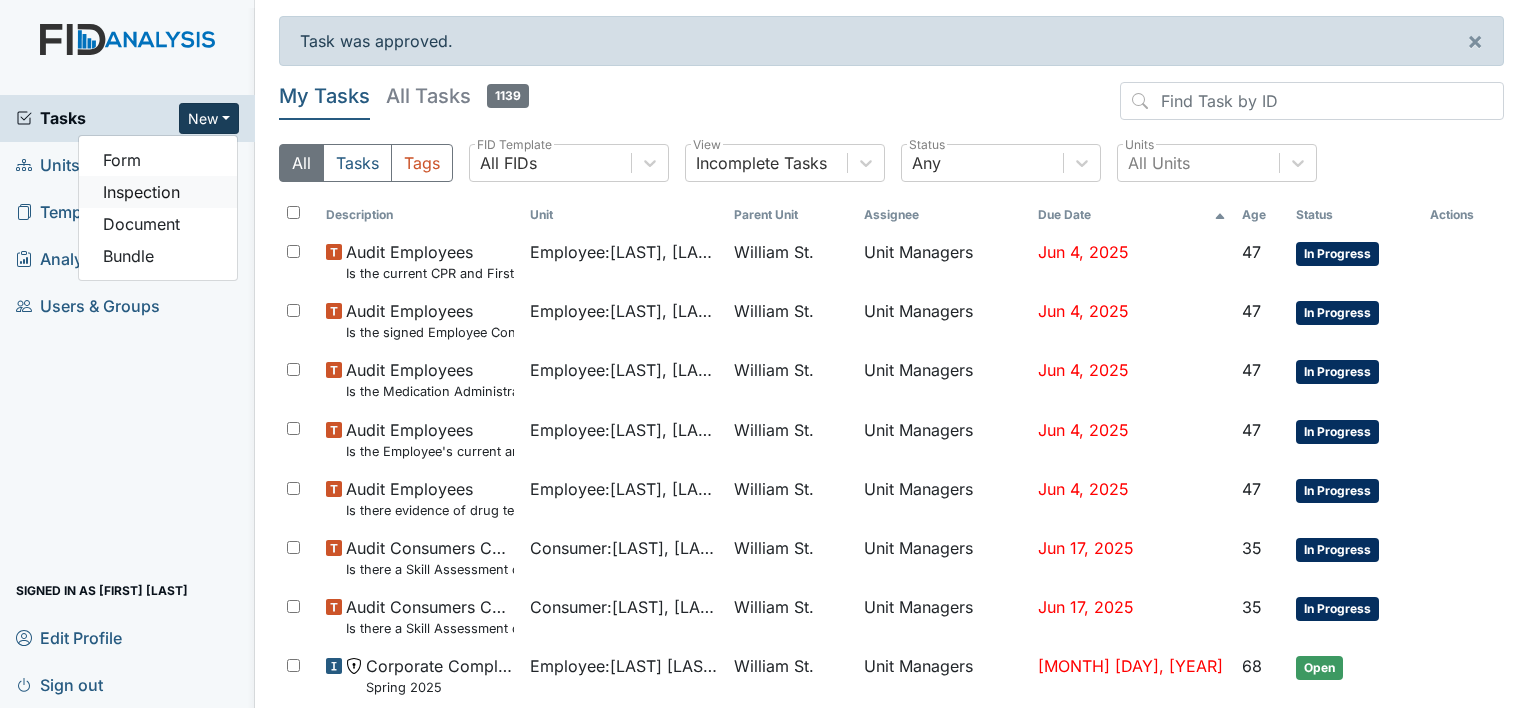 click on "Inspection" at bounding box center [158, 192] 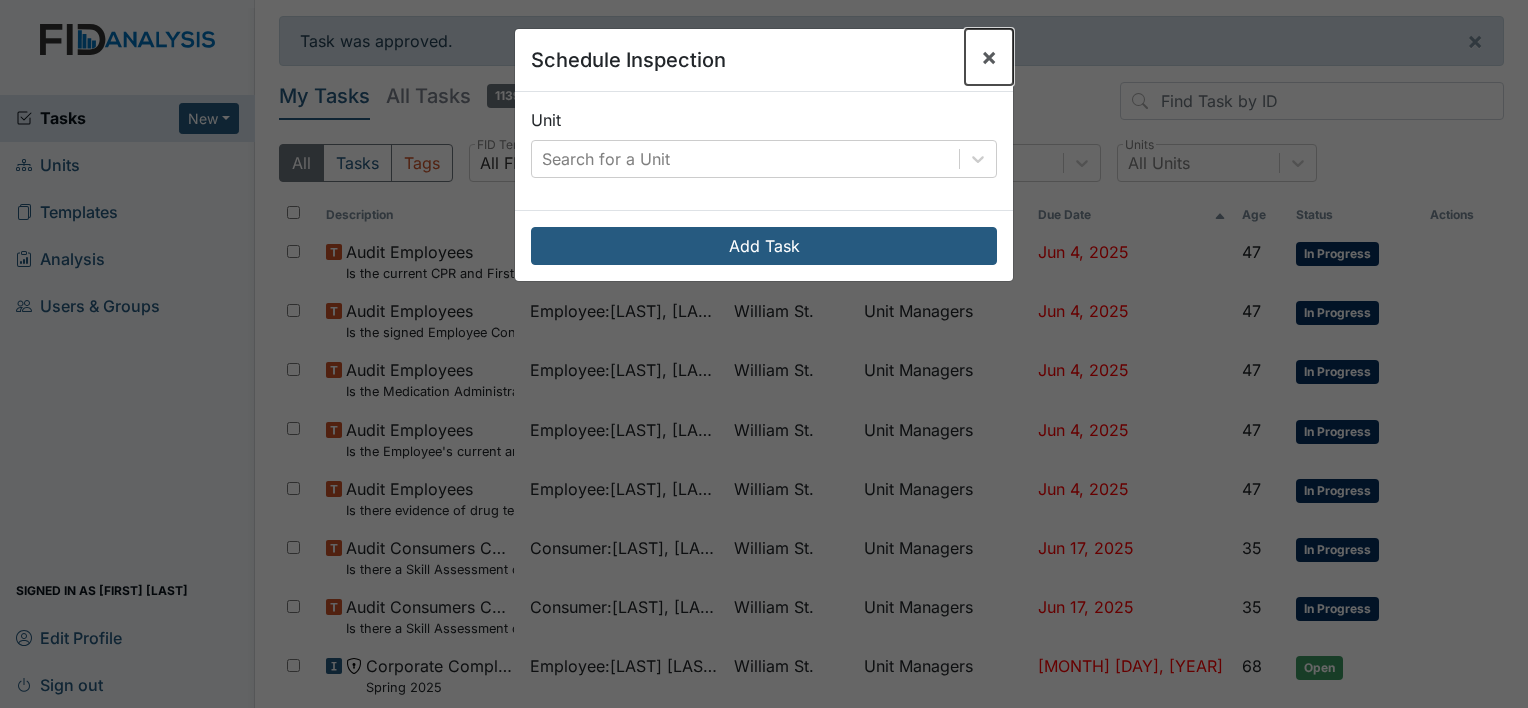click on "×" at bounding box center (989, 56) 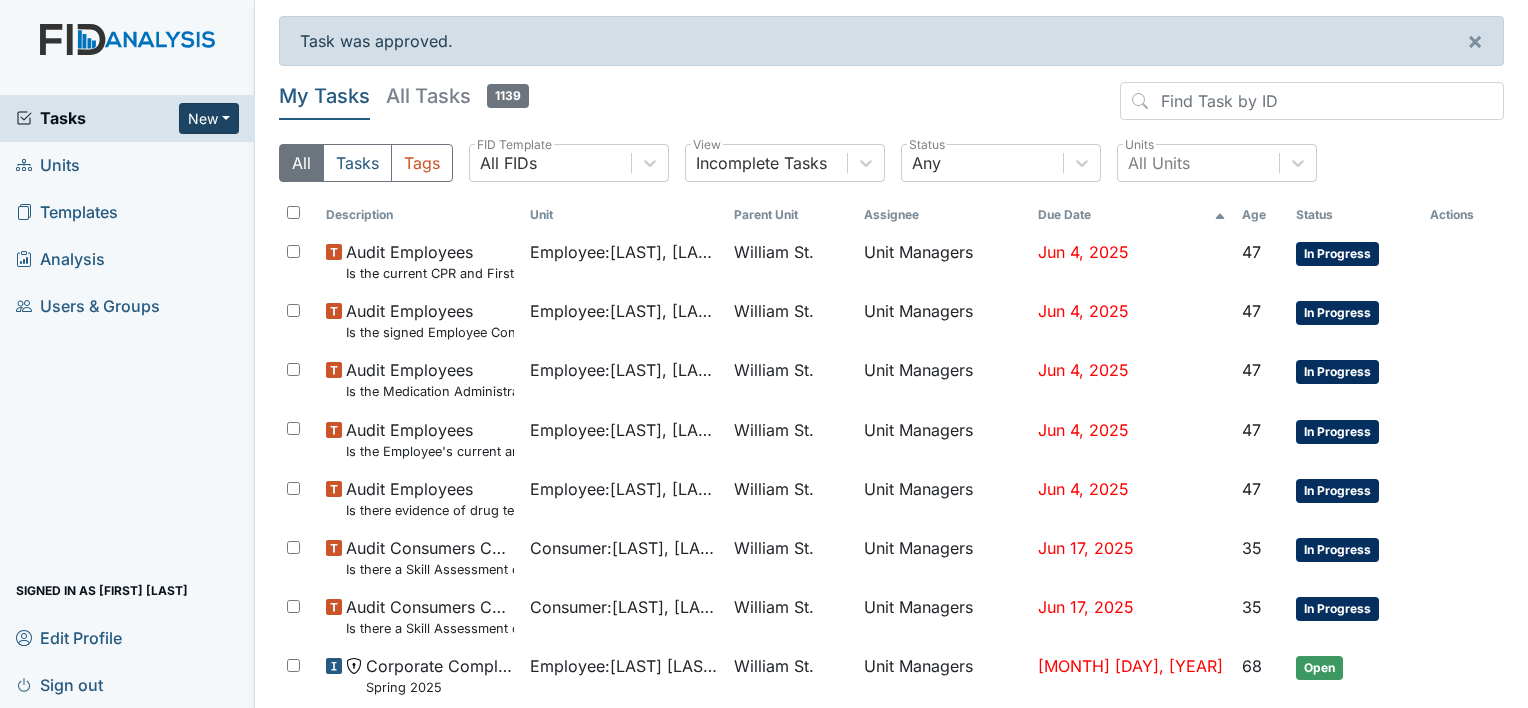 click on "New" at bounding box center (209, 118) 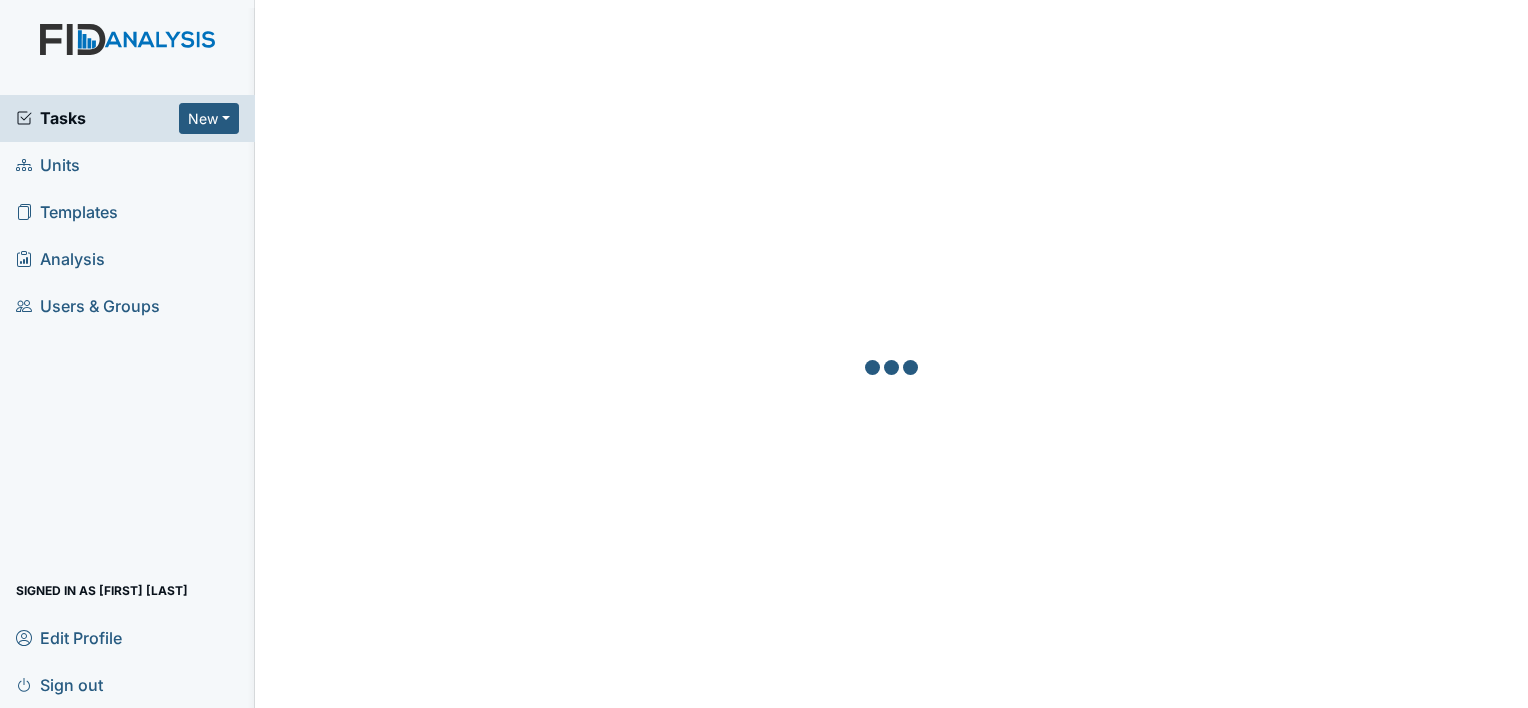 scroll, scrollTop: 0, scrollLeft: 0, axis: both 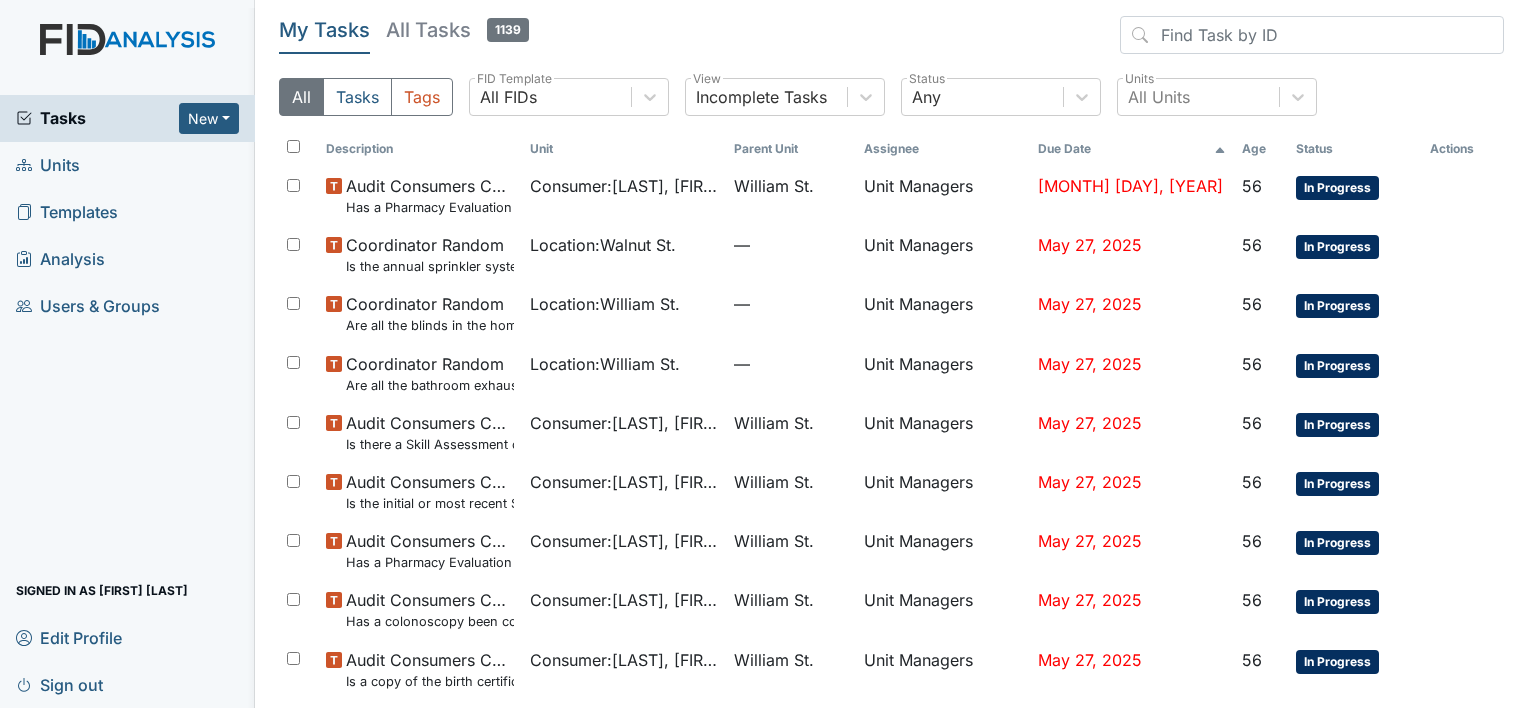 click on "Units" at bounding box center [48, 165] 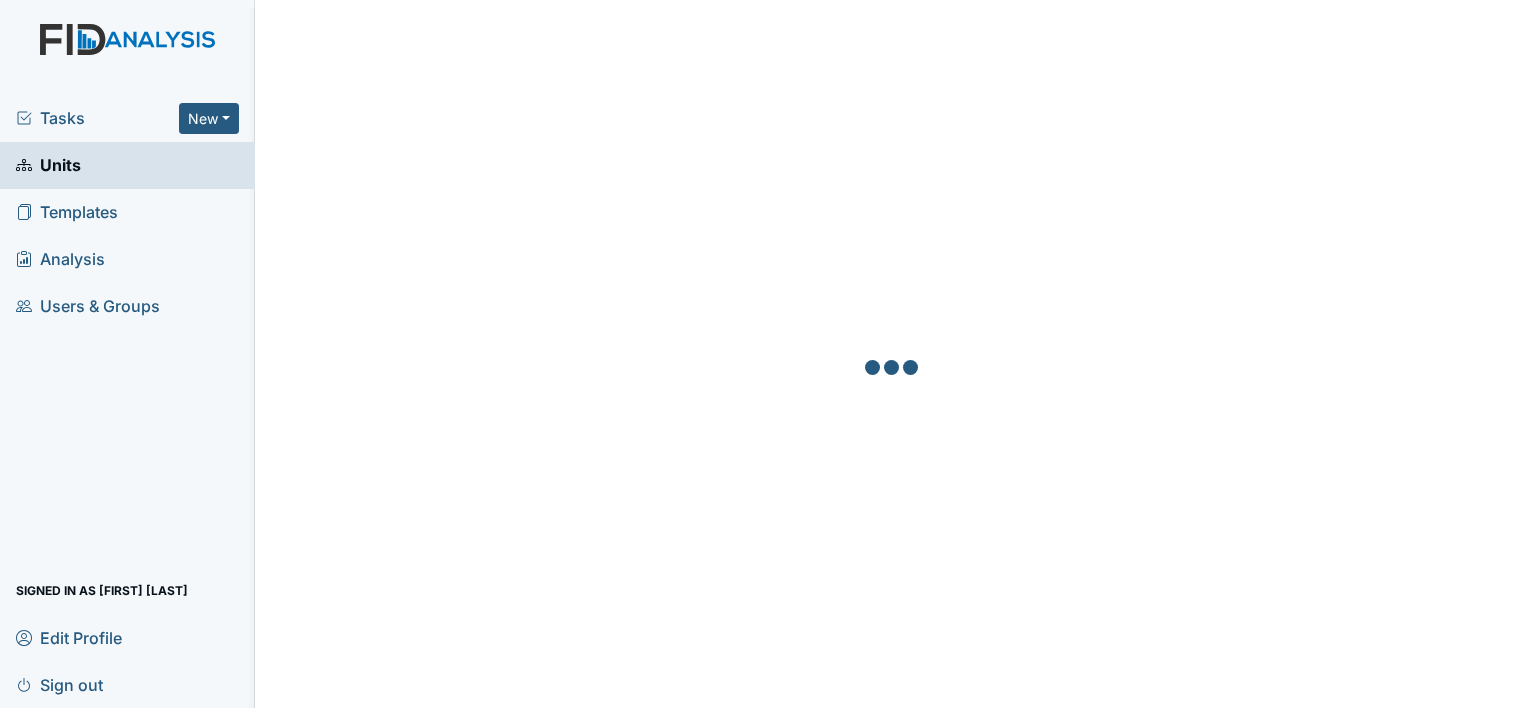 scroll, scrollTop: 0, scrollLeft: 0, axis: both 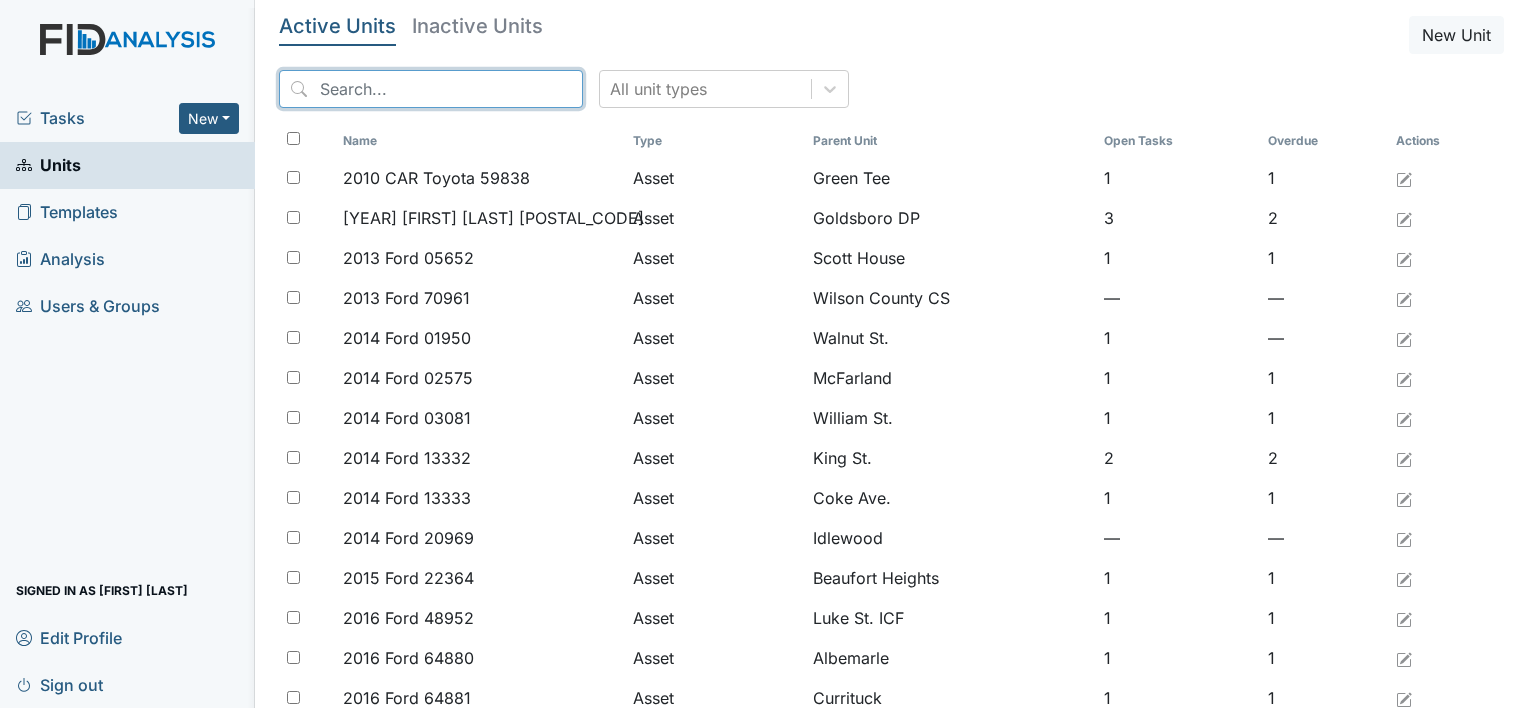 click at bounding box center [431, 89] 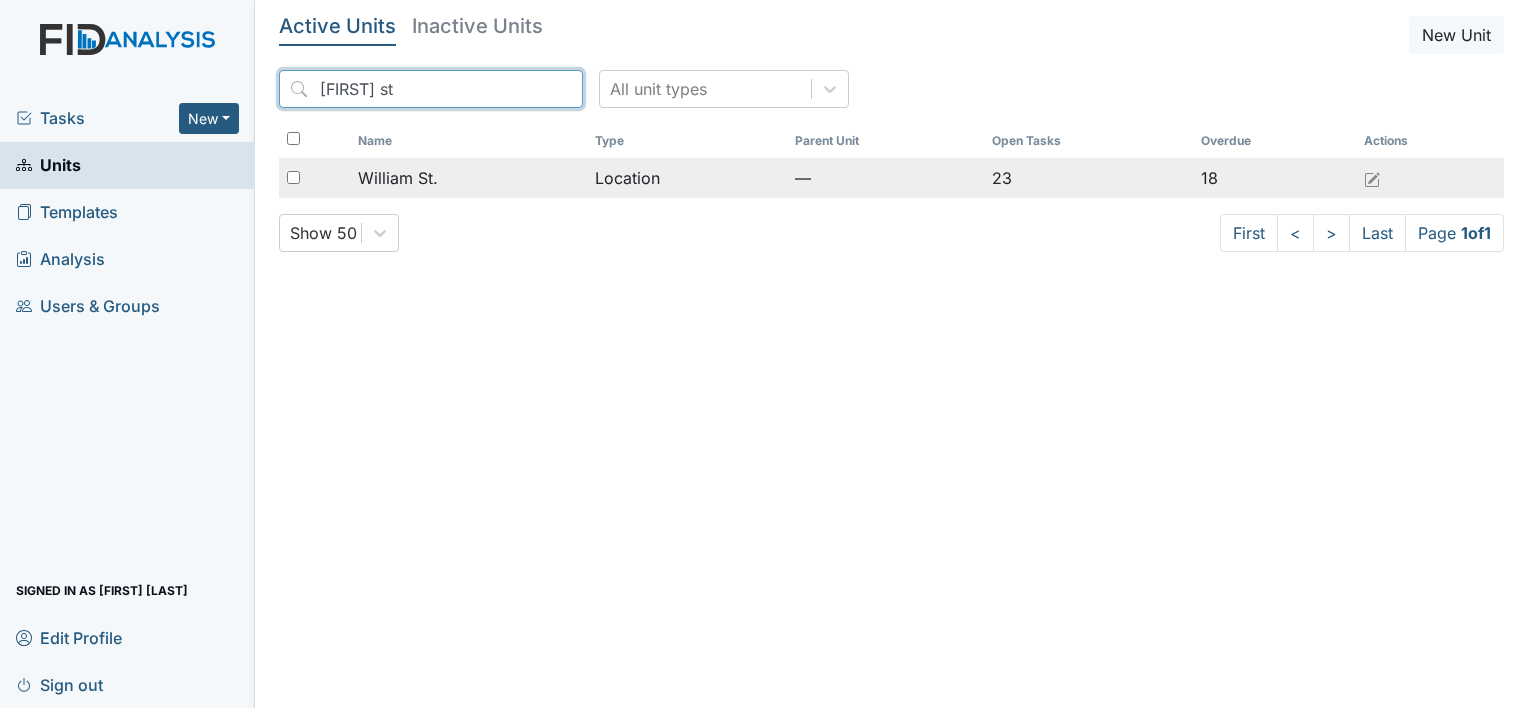 type on "[FIRST] st" 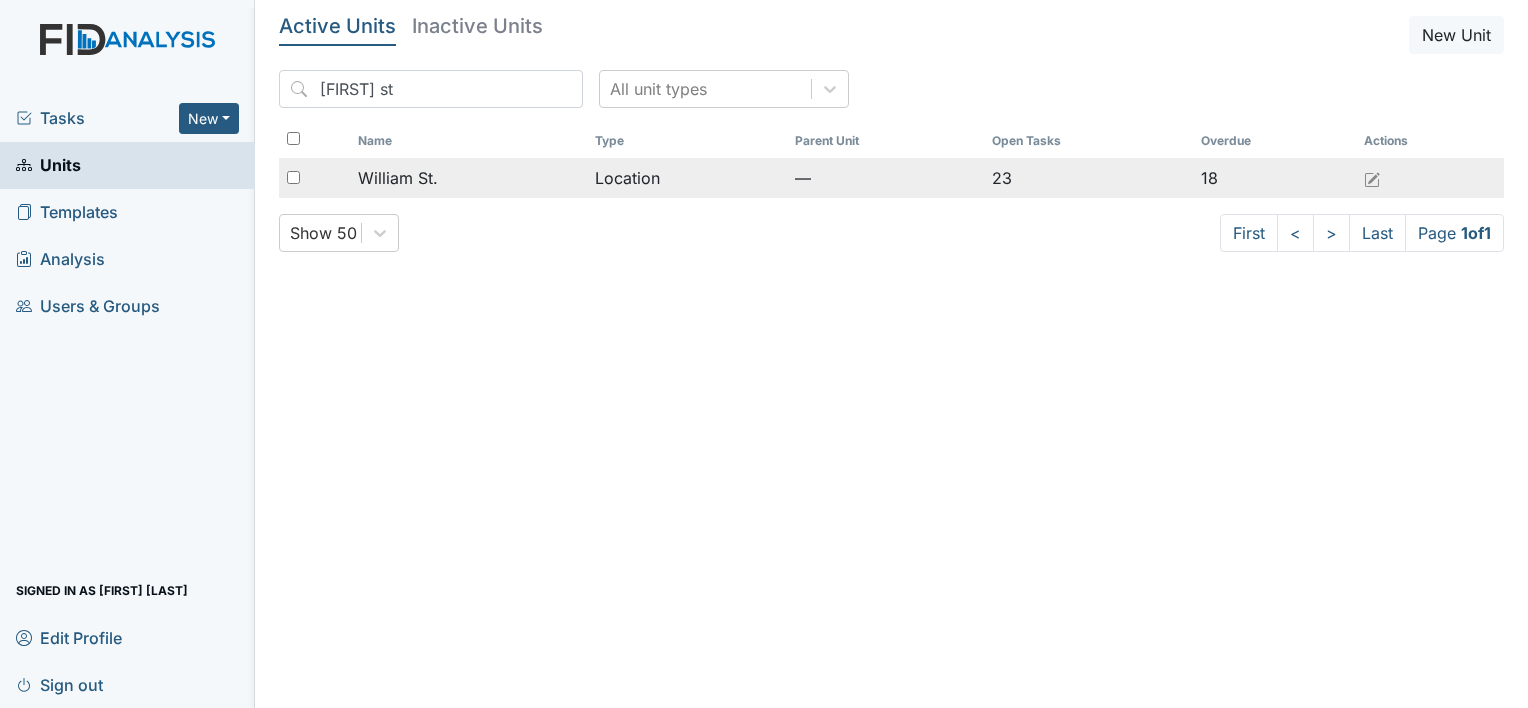 click on "William St." at bounding box center [398, 178] 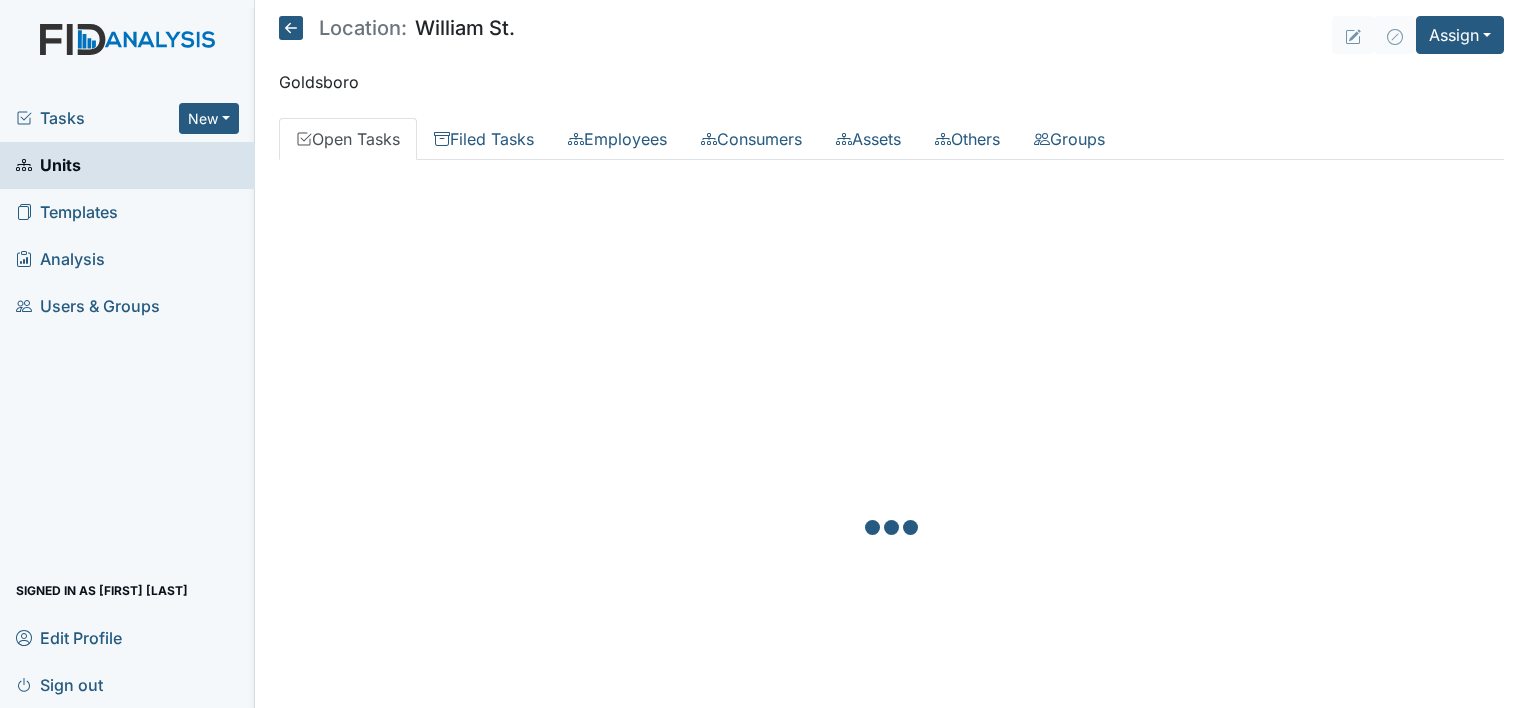 scroll, scrollTop: 0, scrollLeft: 0, axis: both 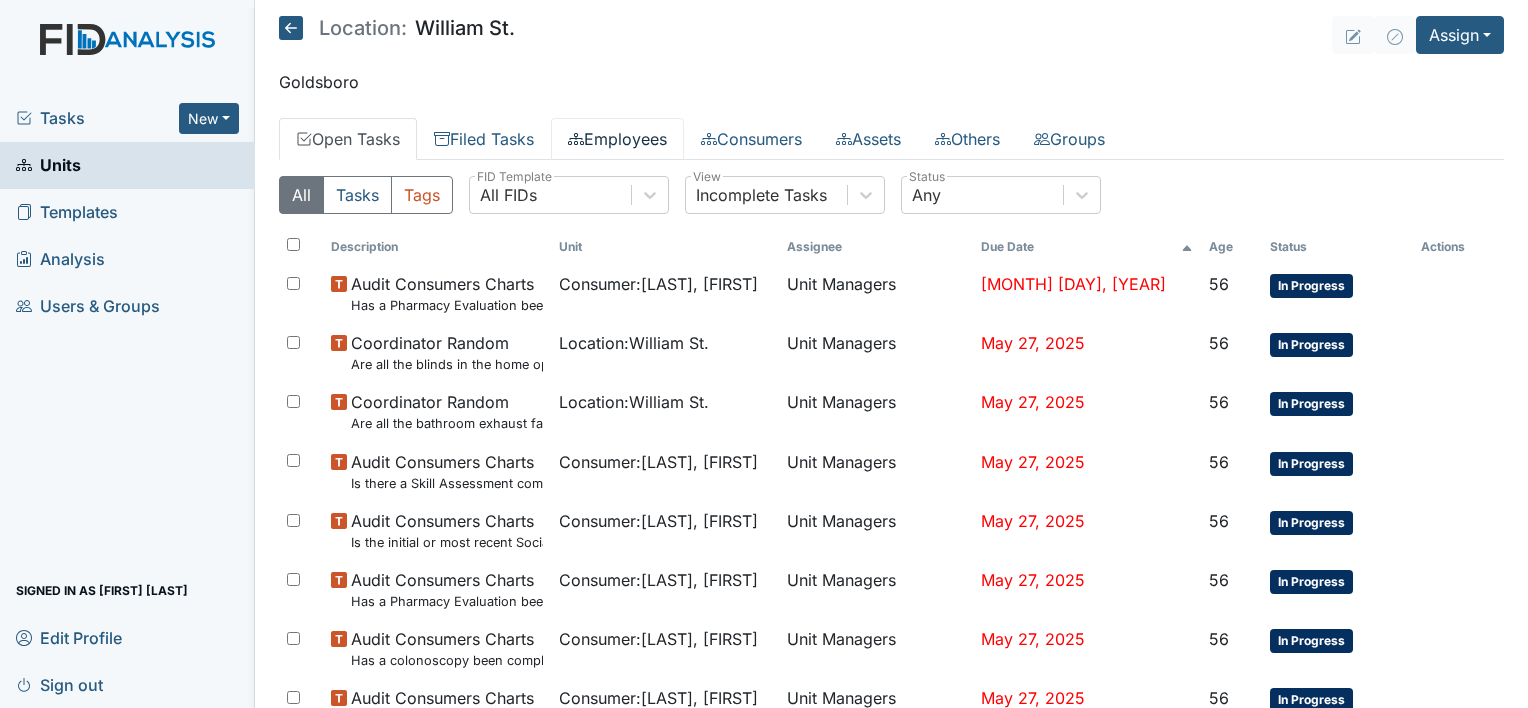click on "Employees" at bounding box center [617, 139] 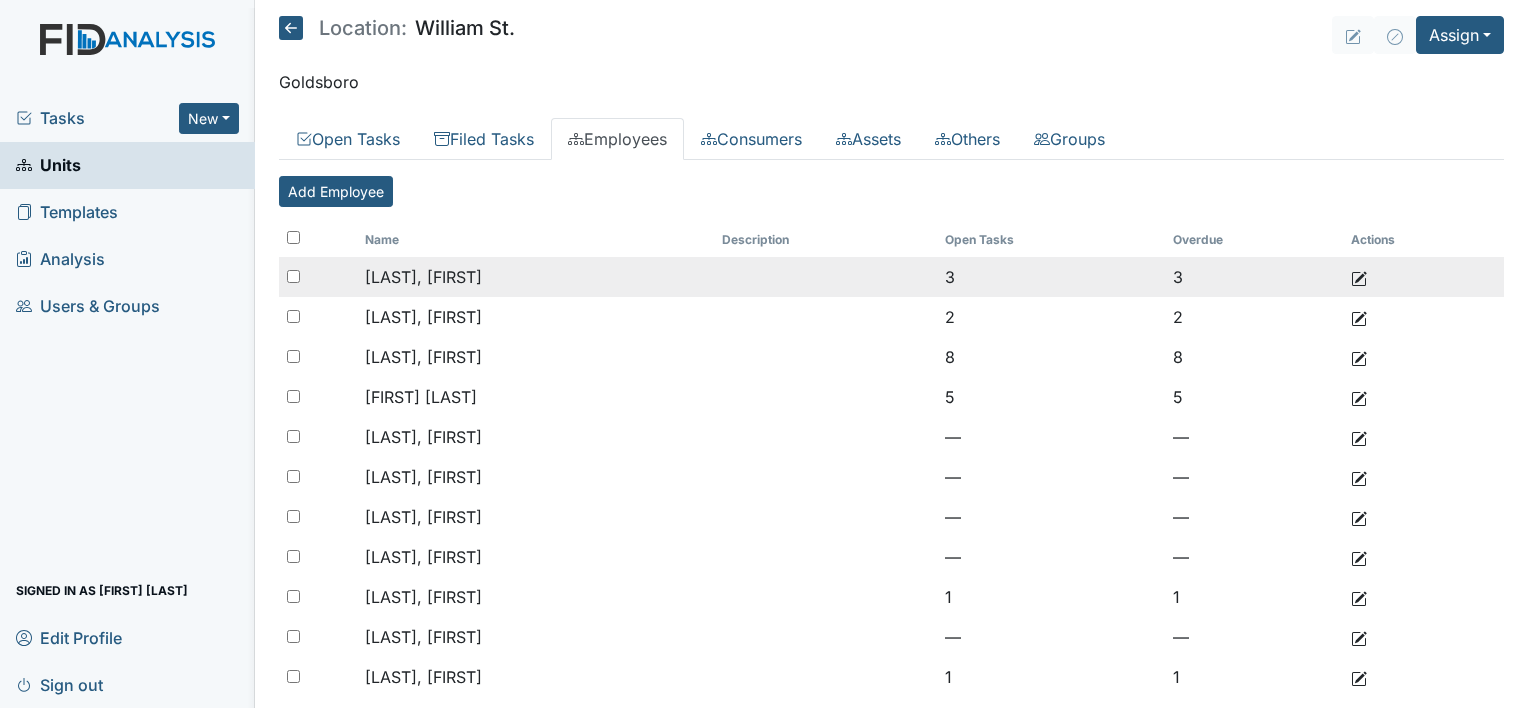 click on "Graham, Carmecia" at bounding box center (423, 277) 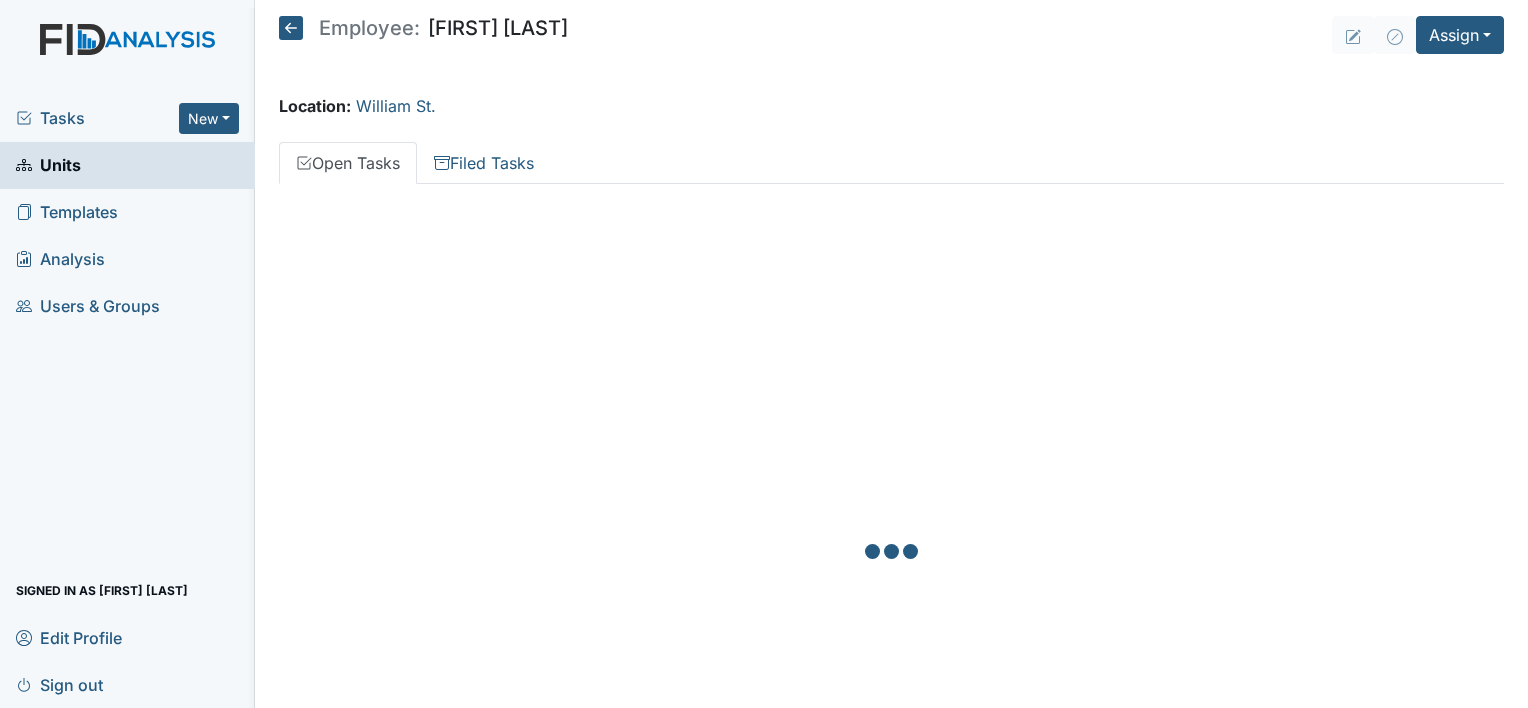 scroll, scrollTop: 0, scrollLeft: 0, axis: both 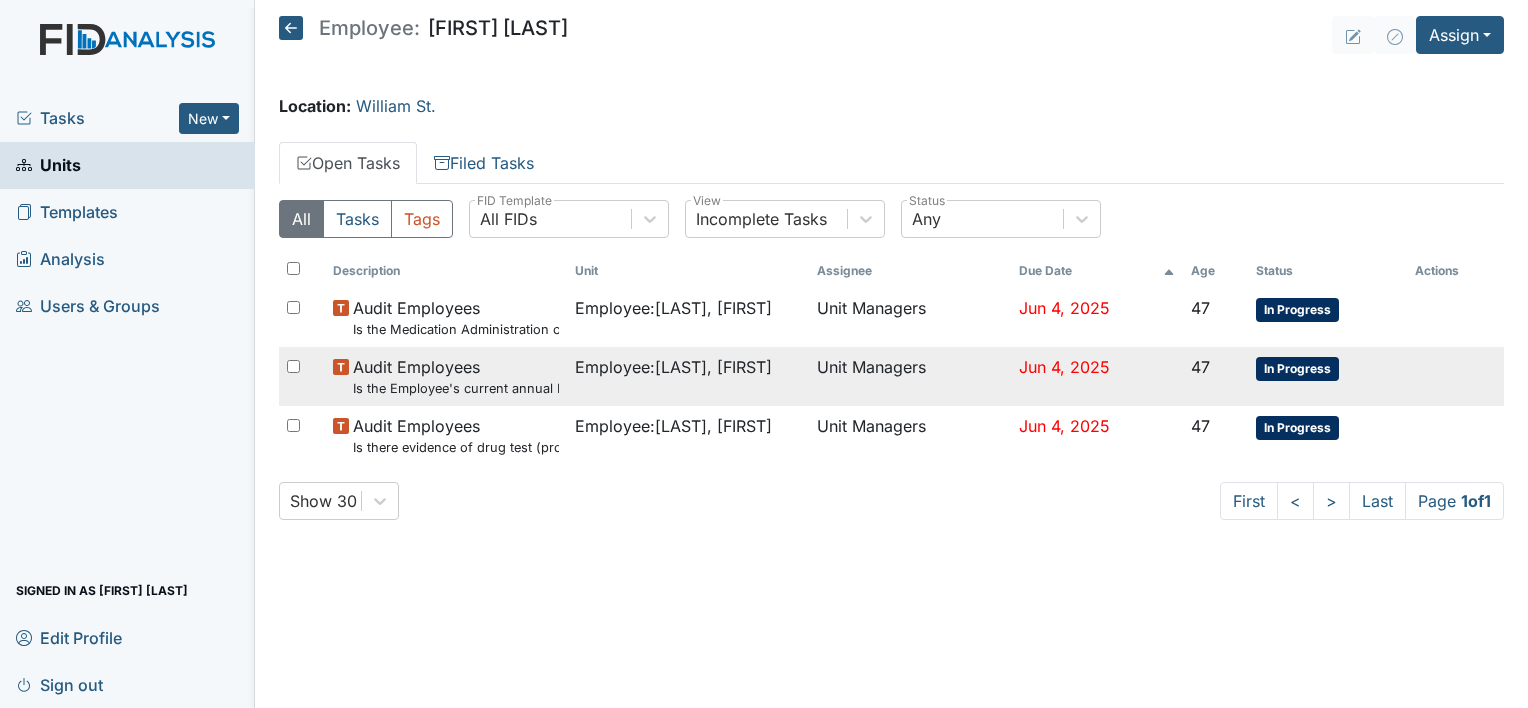 click on "Audit Employees Is the Employee's current annual Performance Evaluation on file?" at bounding box center (456, 317) 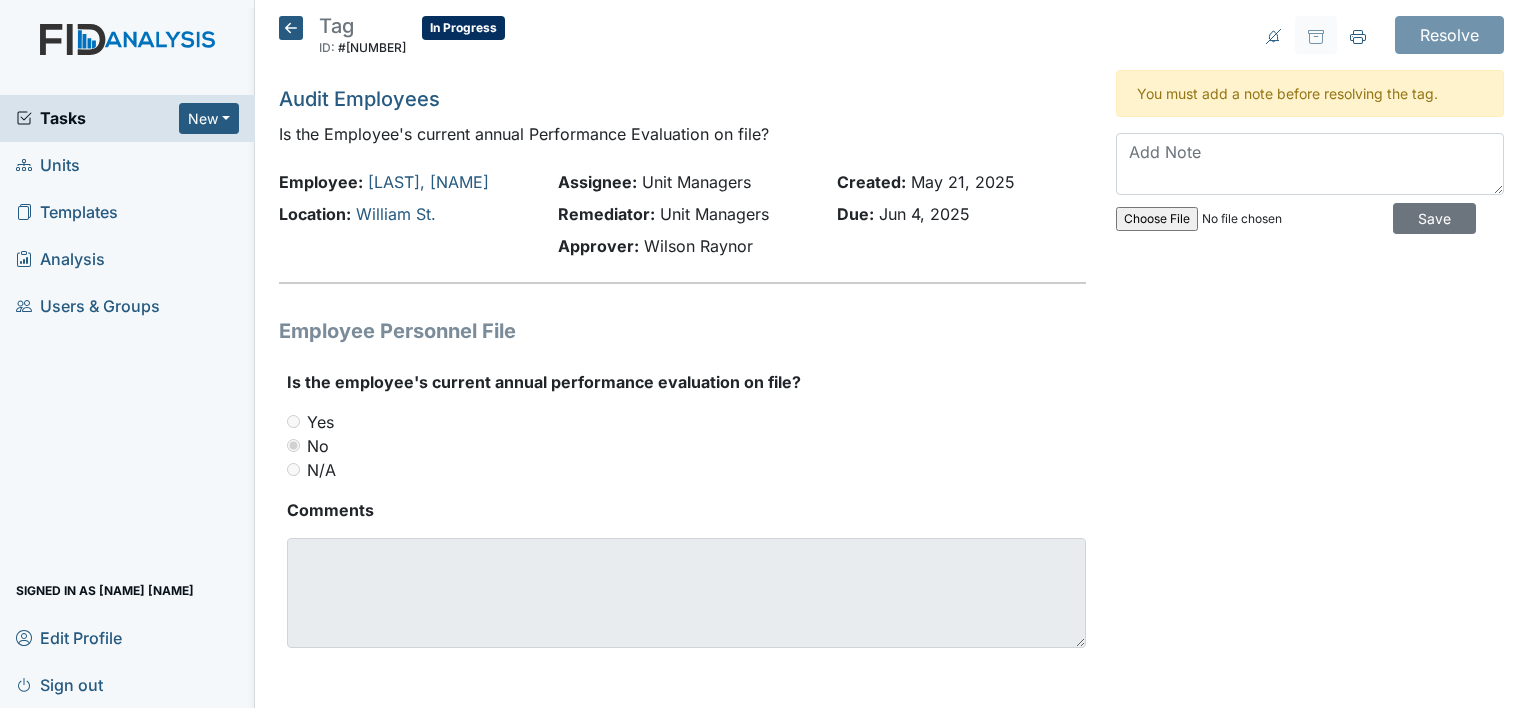 scroll, scrollTop: 0, scrollLeft: 0, axis: both 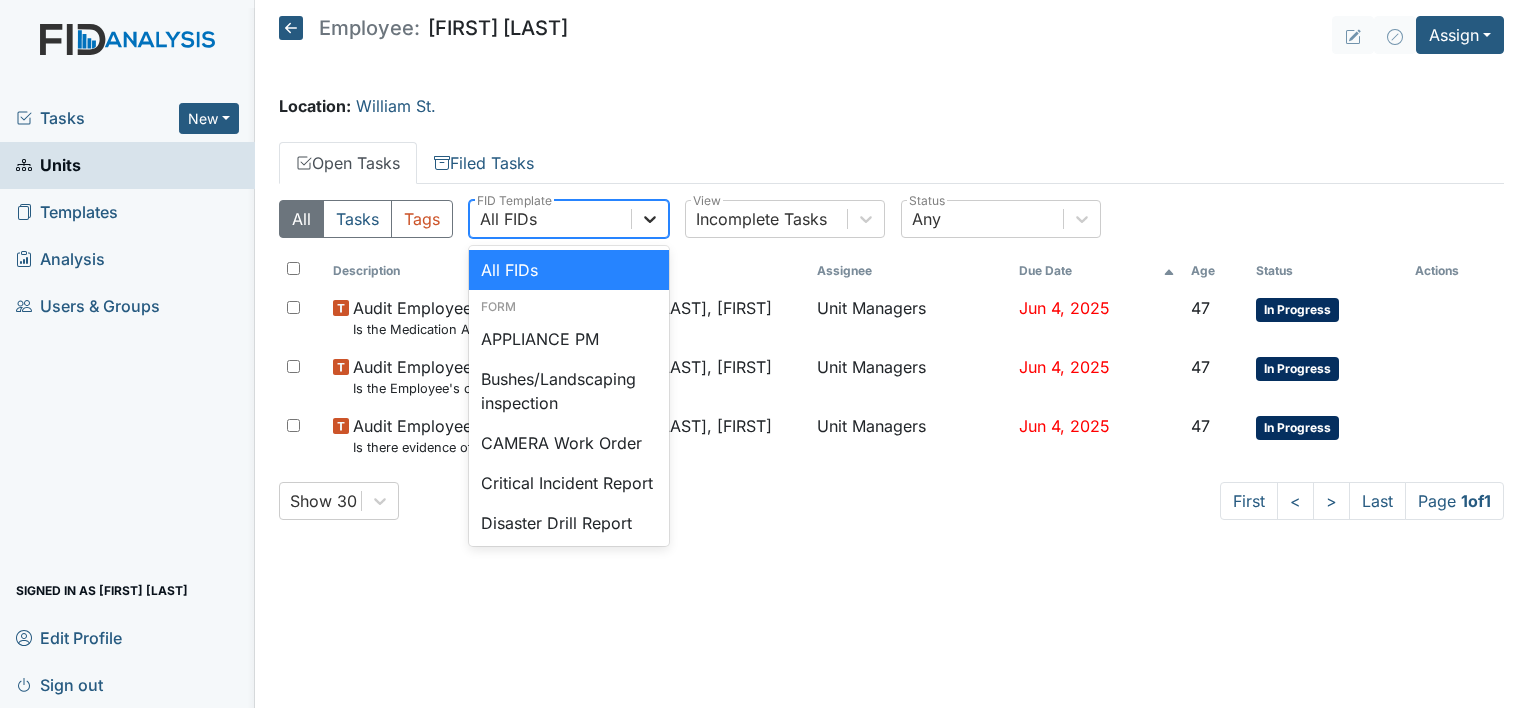 click at bounding box center [650, 219] 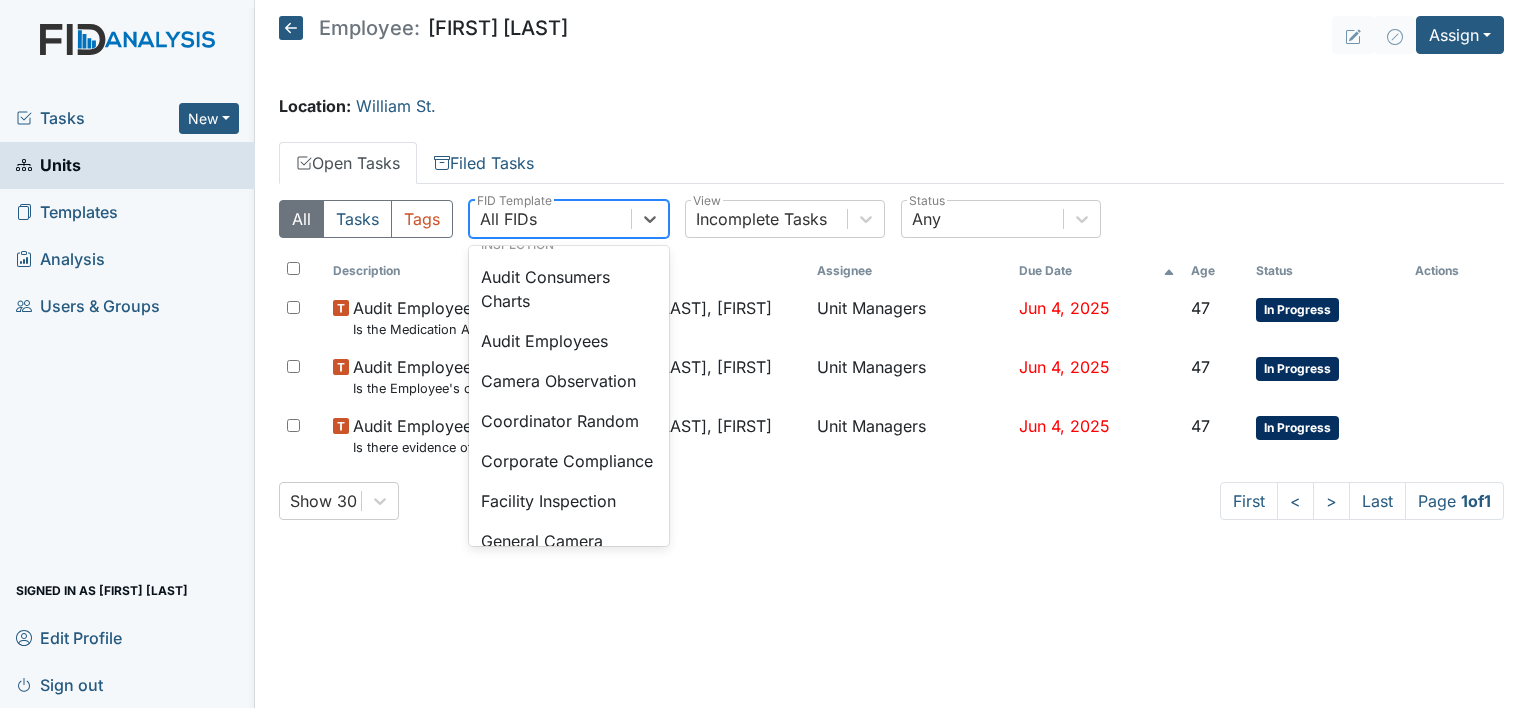scroll, scrollTop: 1107, scrollLeft: 0, axis: vertical 